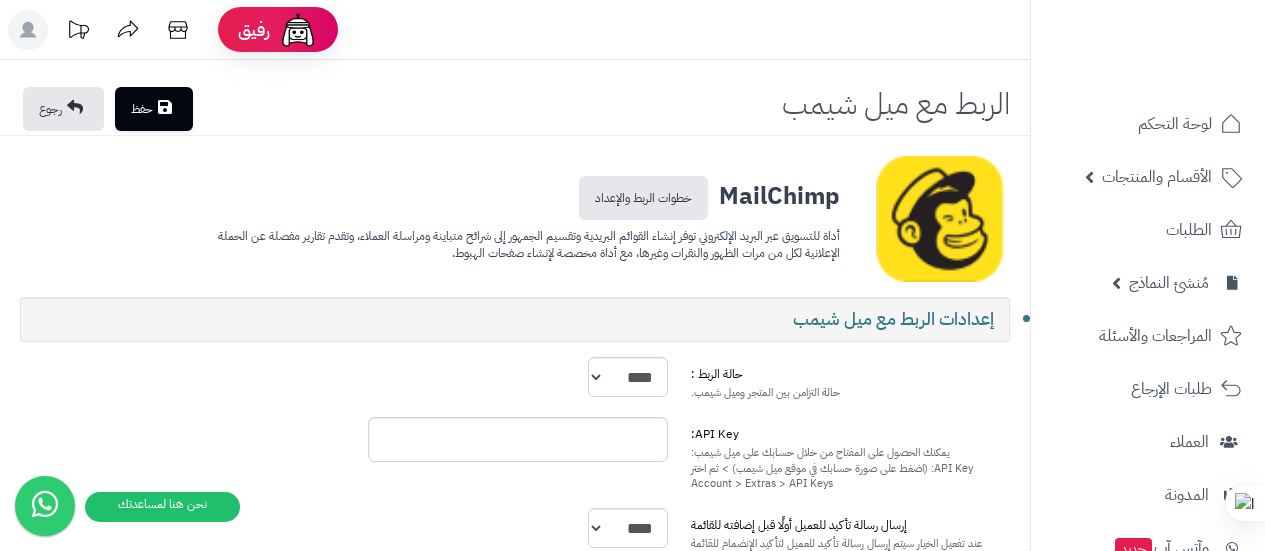 scroll, scrollTop: 0, scrollLeft: 0, axis: both 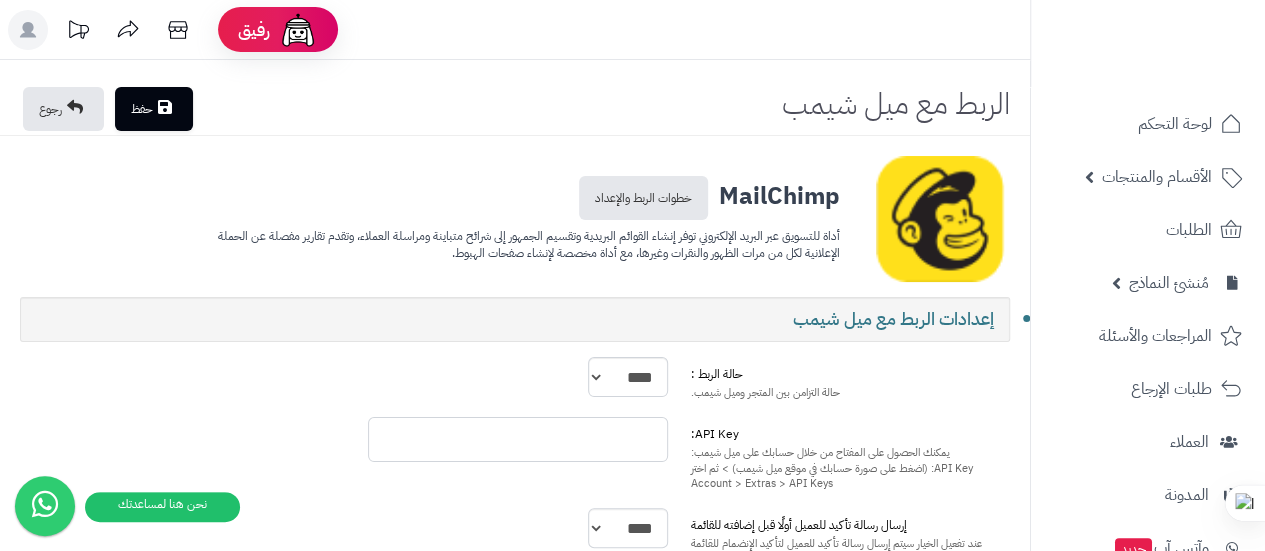 click on "API Key: يمكنك الحصول على المفتاح من خلال حسابك على ميل شيمب: (اضغط على صورة حسابك في موقع ميل شيمب) > ثم اختر Account > Extras > API Keys" at bounding box center (518, 439) 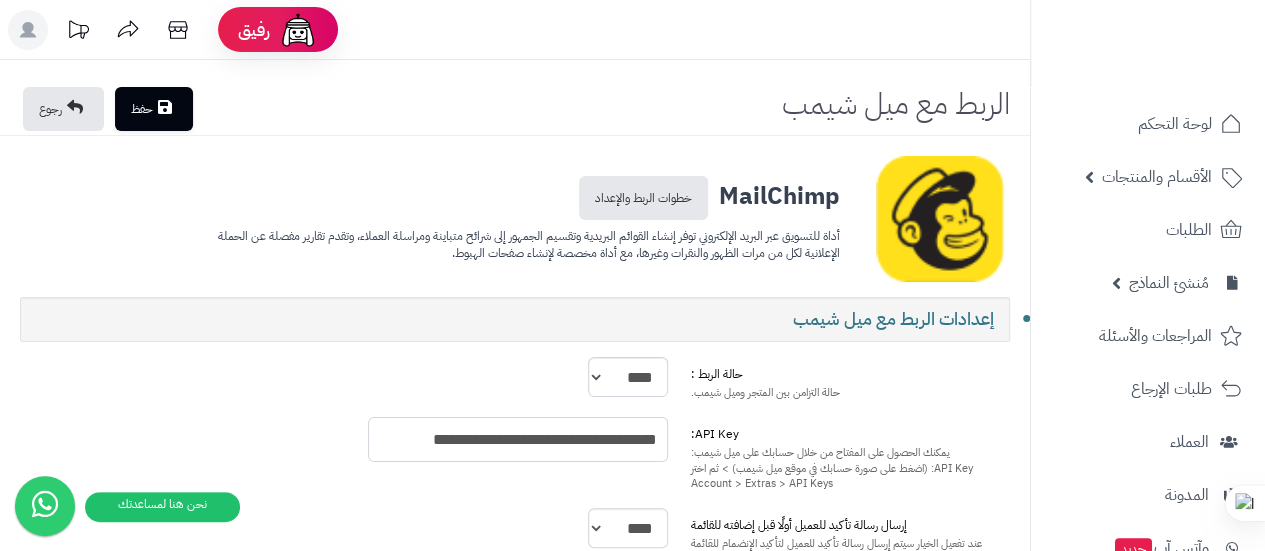 type on "**********" 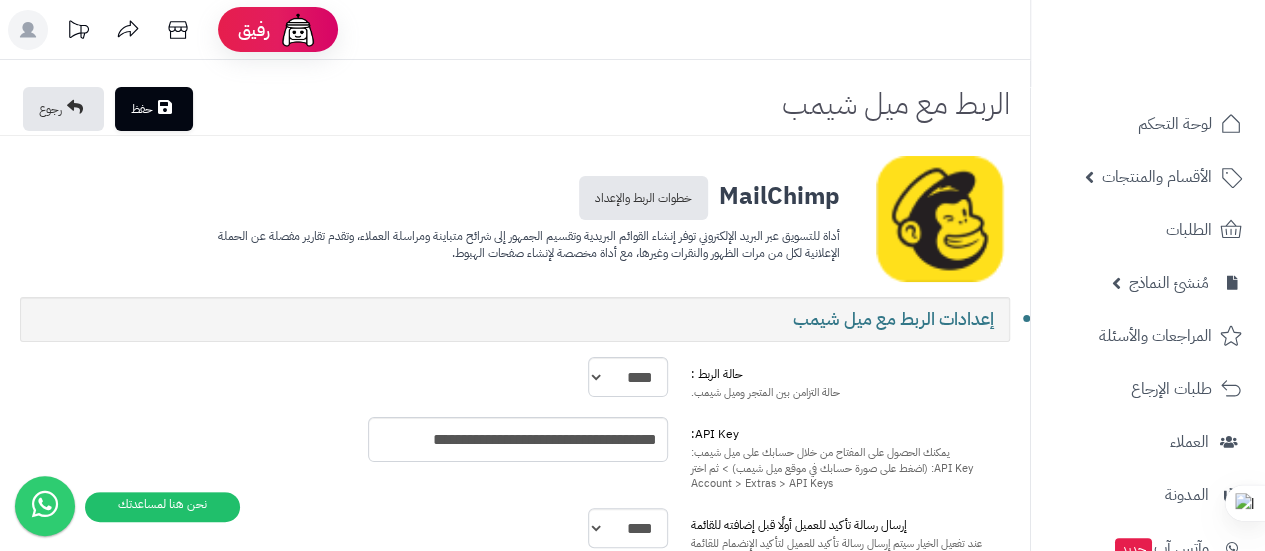 click on "MailChimp خطوات الربط والإعداد أداة للتسويق عبر البريد الإلكتروني توفر إنشاء القوائم البريدية وتقسيم الجمهور إلى شرائح متباينة ومراسلة العملاء، وتقدم تقارير مفصلة عن الحملة الإعلانية لكل من مرات الظهور والنقرات وغيرها، مع أداة مخصصة لإنشاء صفحات الهبوط. إعدادات الربط مع ميل شيمب" at bounding box center [515, 594] 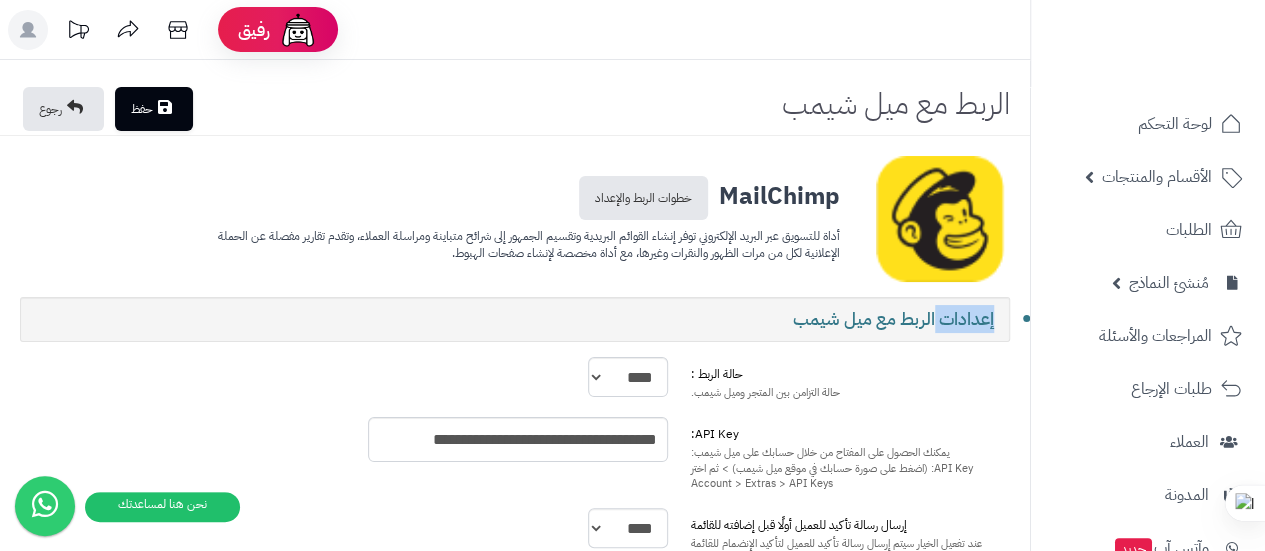 click on "MailChimp خطوات الربط والإعداد أداة للتسويق عبر البريد الإلكتروني توفر إنشاء القوائم البريدية وتقسيم الجمهور إلى شرائح متباينة ومراسلة العملاء، وتقدم تقارير مفصلة عن الحملة الإعلانية لكل من مرات الظهور والنقرات وغيرها، مع أداة مخصصة لإنشاء صفحات الهبوط. **** ****" at bounding box center [515, 592] 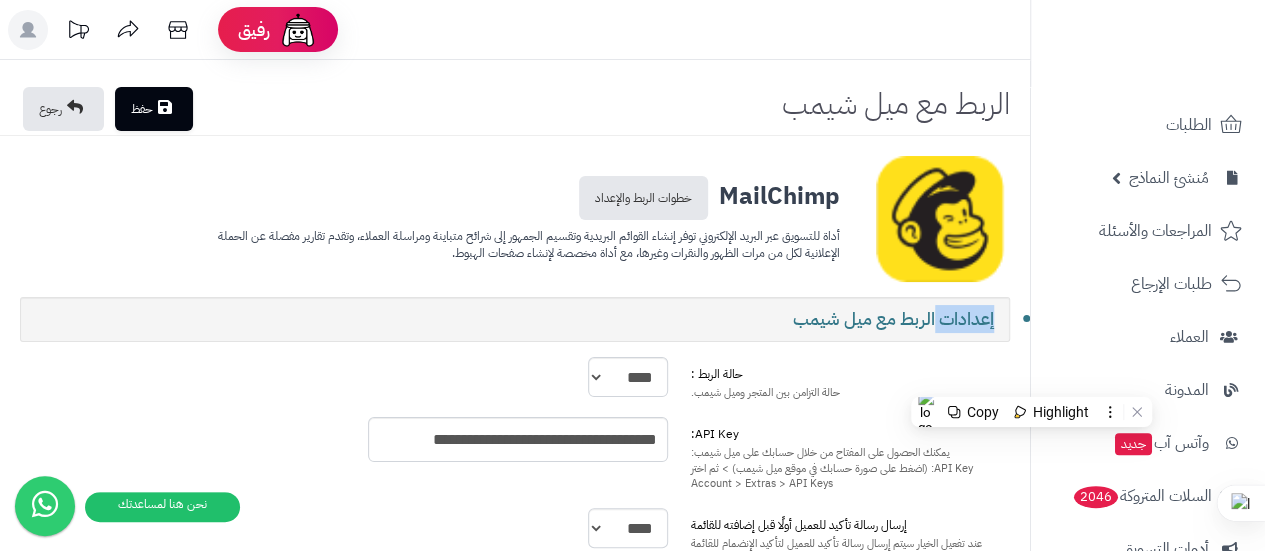 scroll, scrollTop: 108, scrollLeft: 0, axis: vertical 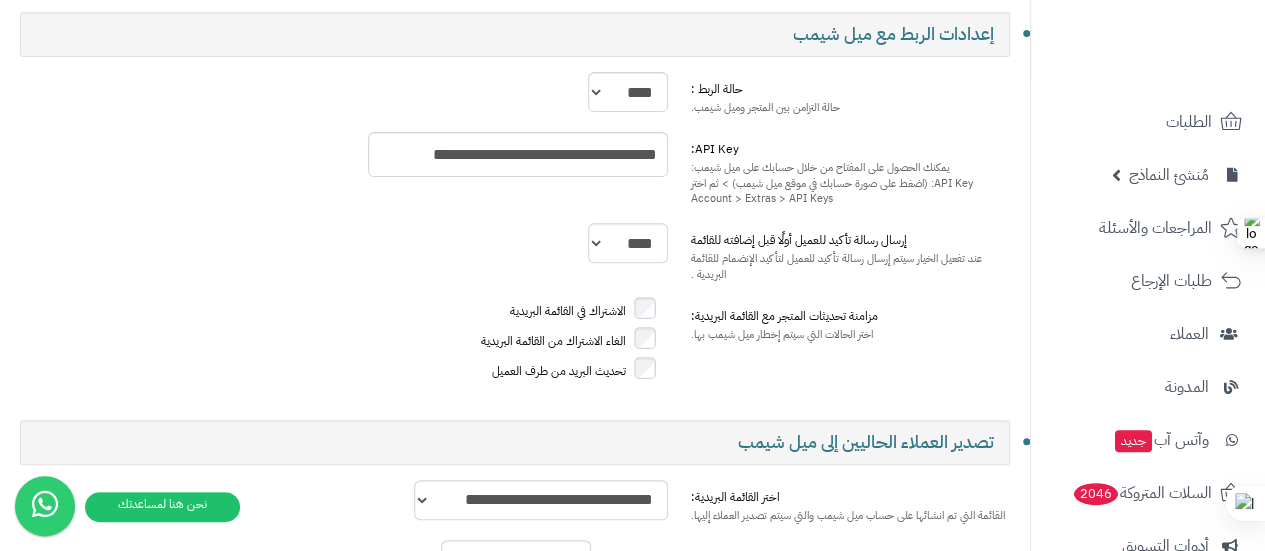 click on "مزامنة تحديثات المتجر مع القائمة البريدية: اختر الحالات التي سيتم إخطار ميل شيمب بها. الاشتراك في القائمة البريدية الغاء الاشتراك من القائمة البريدية تحديث البريد من طرف العميل" at bounding box center [515, 352] 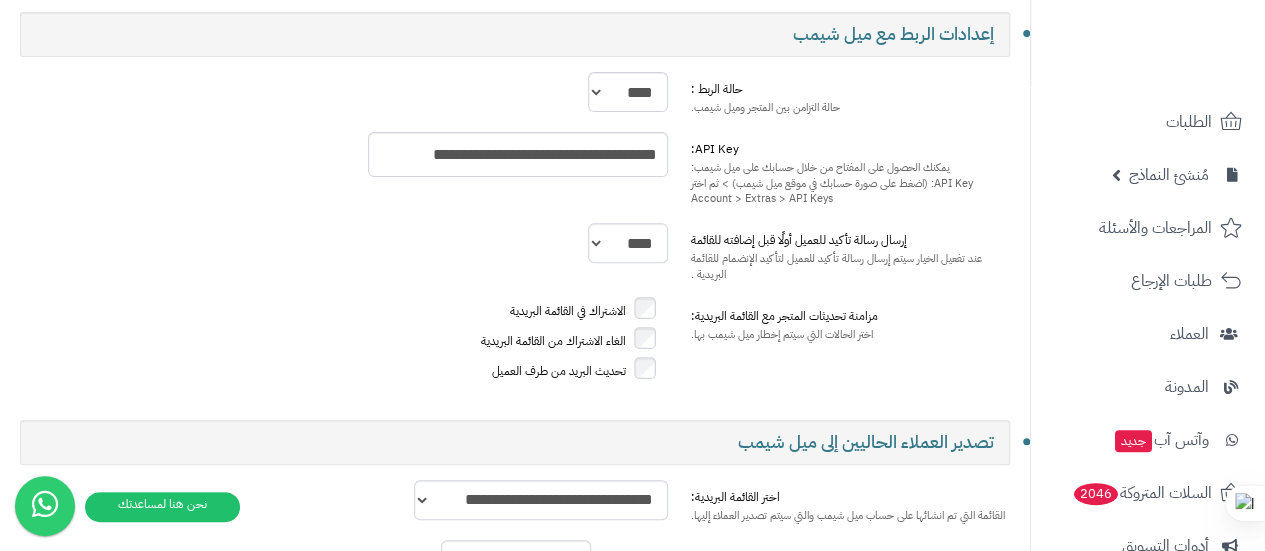 click on "مزامنة تحديثات المتجر مع القائمة البريدية: اختر الحالات التي سيتم إخطار ميل شيمب بها. الاشتراك في القائمة البريدية الغاء الاشتراك من القائمة البريدية تحديث البريد من طرف العميل" at bounding box center (515, 352) 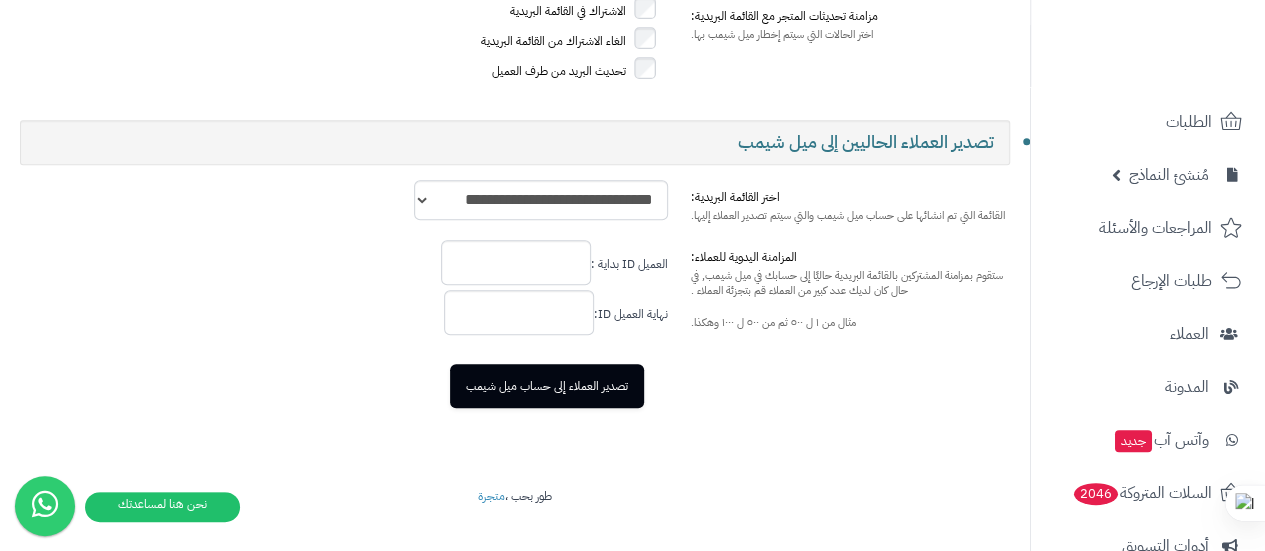 scroll, scrollTop: 605, scrollLeft: 0, axis: vertical 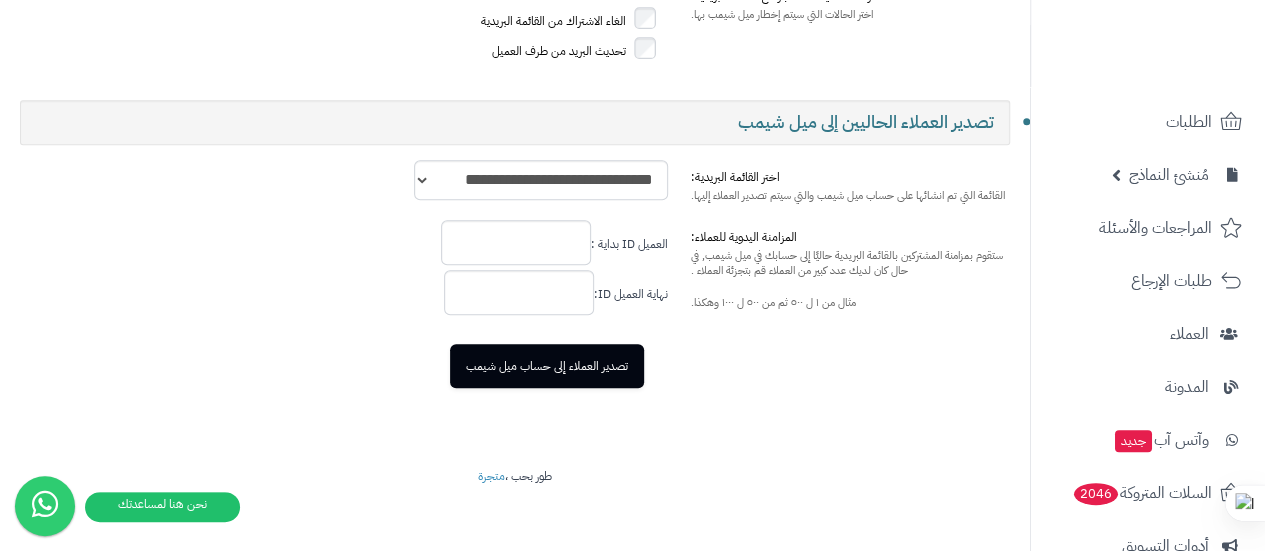 click on "تصدير العملاء إلى حساب ميل شيمب" at bounding box center [547, 366] 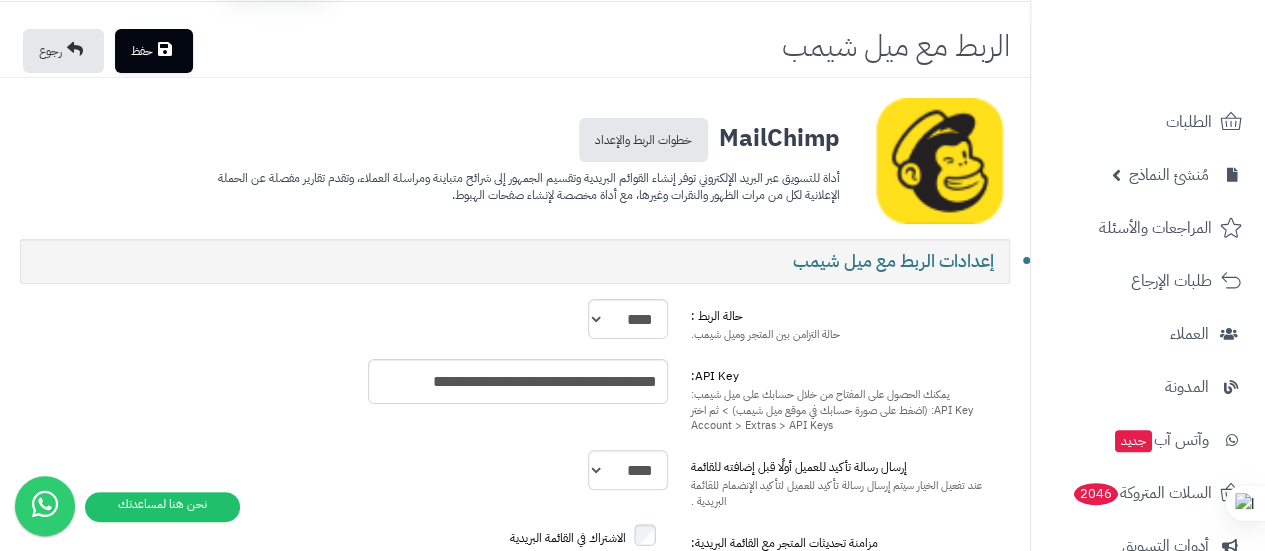 scroll, scrollTop: 0, scrollLeft: 0, axis: both 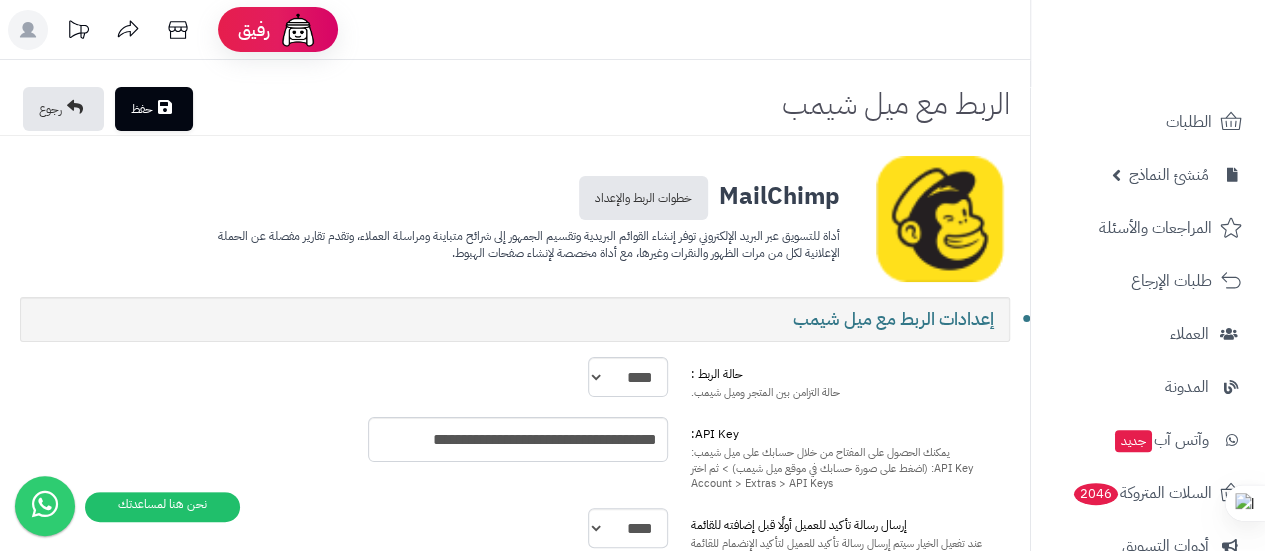 click on "حفظ" at bounding box center (154, 109) 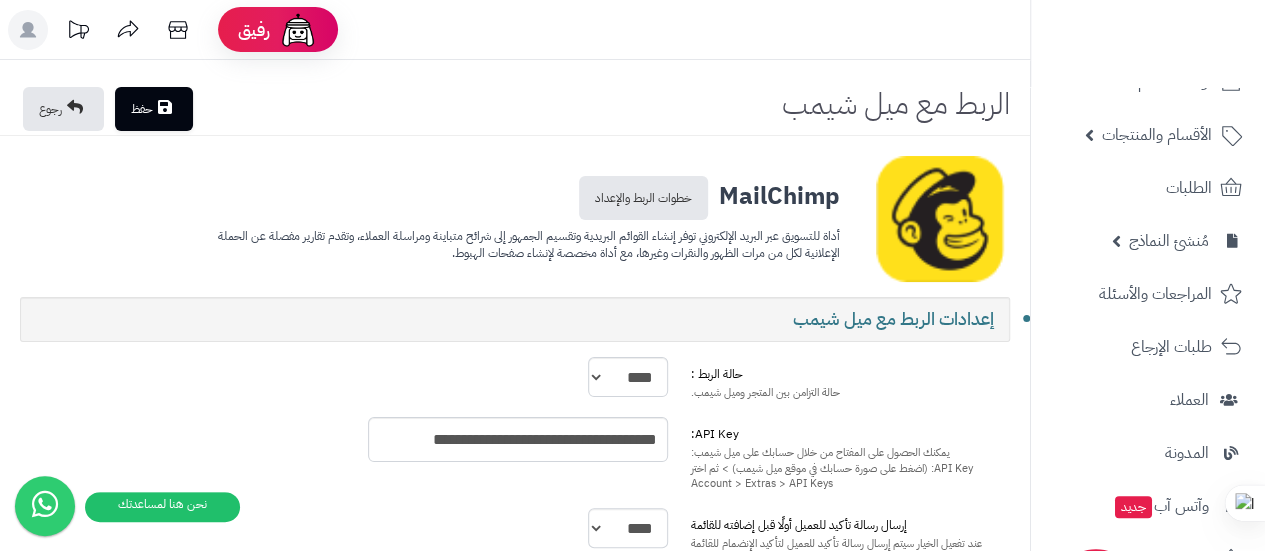 scroll, scrollTop: 0, scrollLeft: 0, axis: both 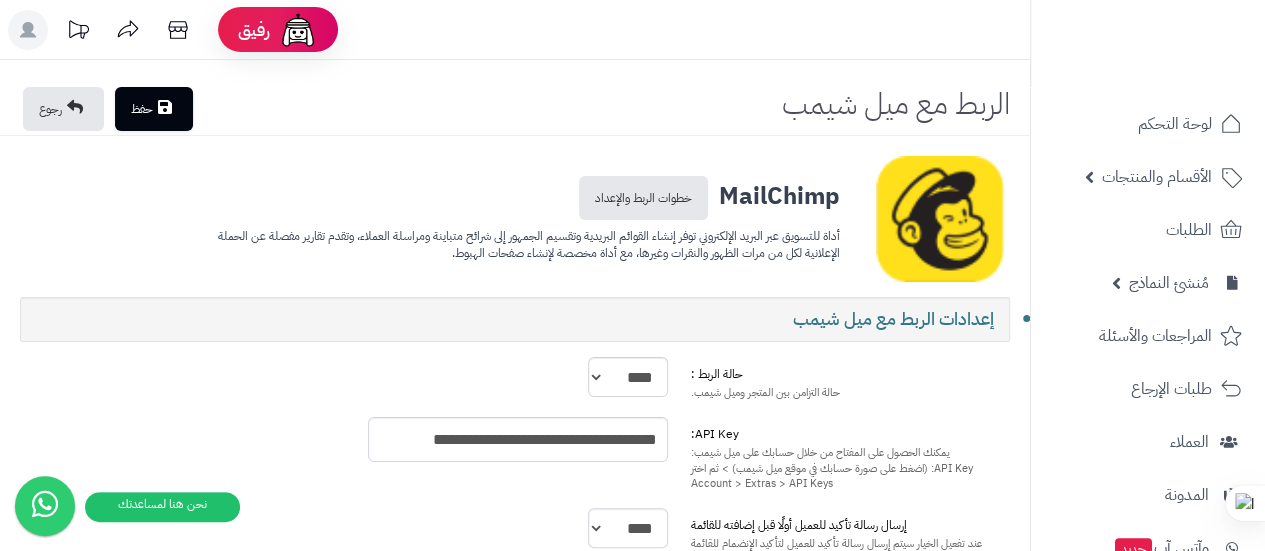 click at bounding box center [165, 107] 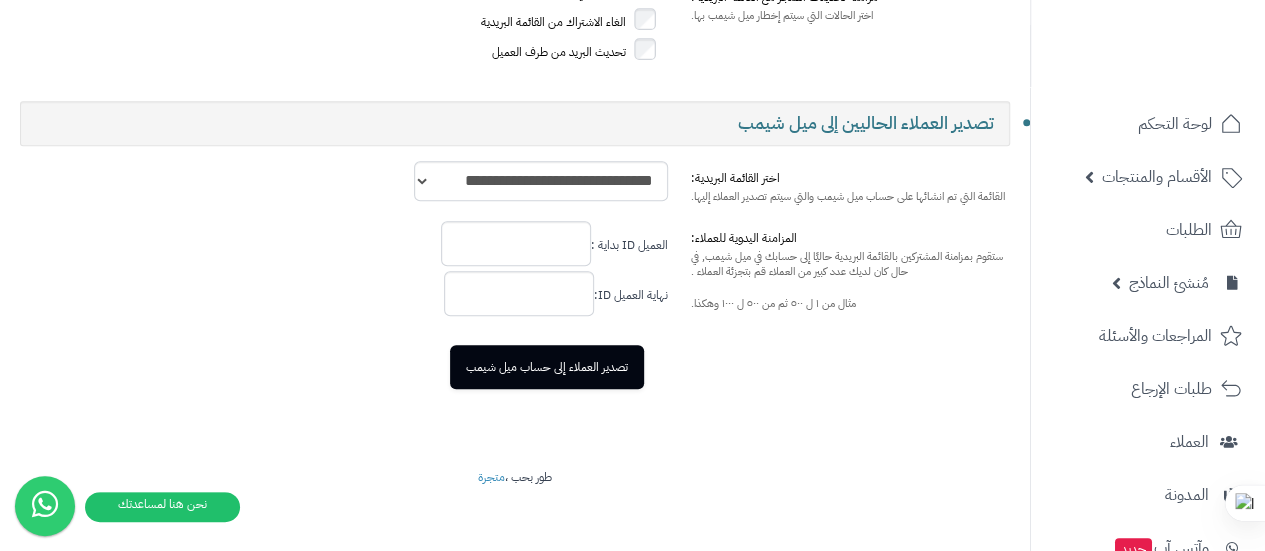 scroll, scrollTop: 610, scrollLeft: 0, axis: vertical 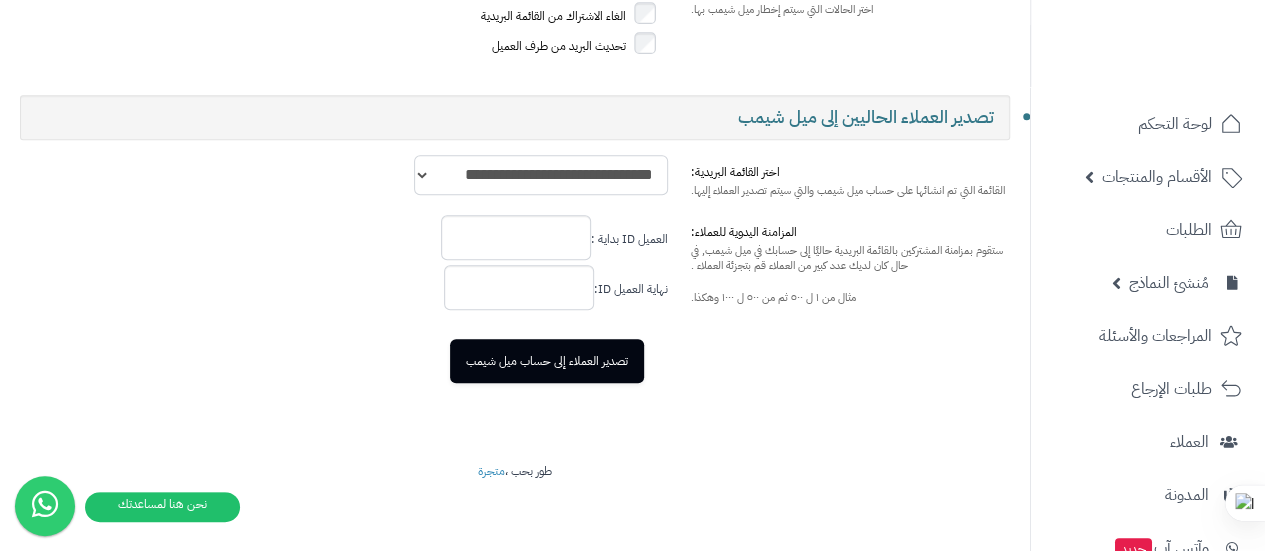 click on "**********" at bounding box center [541, 175] 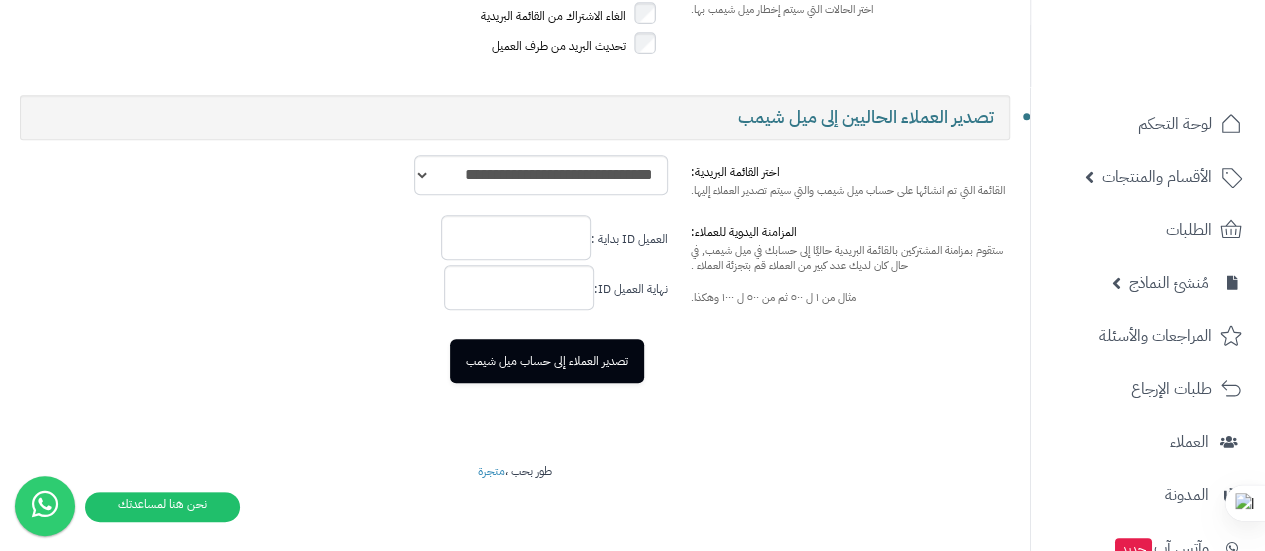 click on "العميل ID بداية : نهاية العميل ID: تصدير العملاء إلى حساب ميل شيمب" at bounding box center [347, 311] 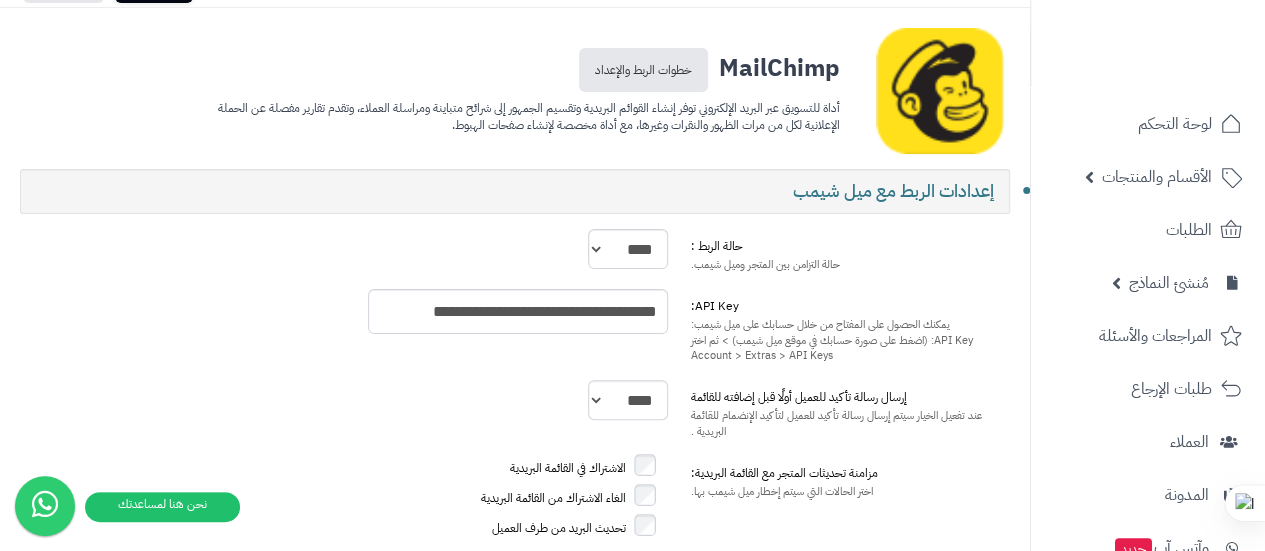 scroll, scrollTop: 0, scrollLeft: 0, axis: both 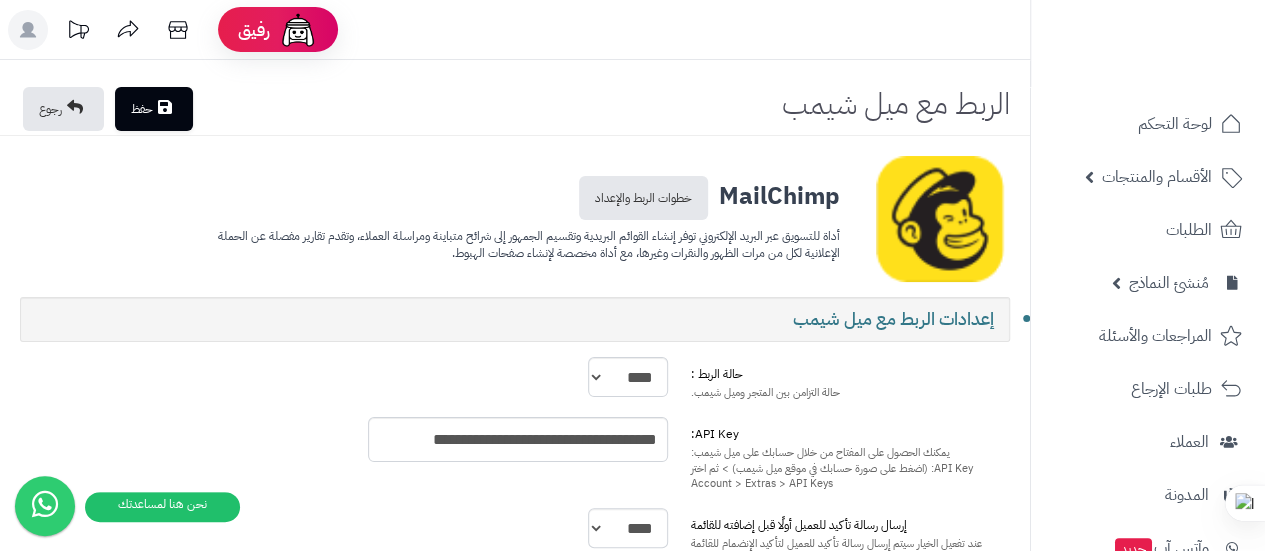 click on "حفظ" at bounding box center (154, 109) 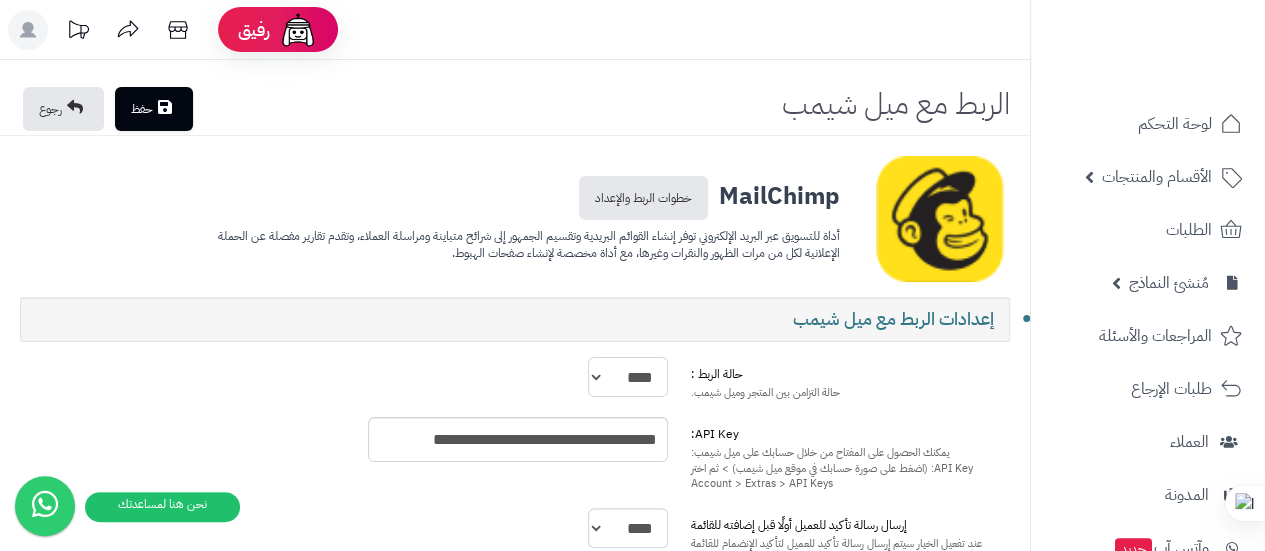 click on "**** ****" at bounding box center [627, 377] 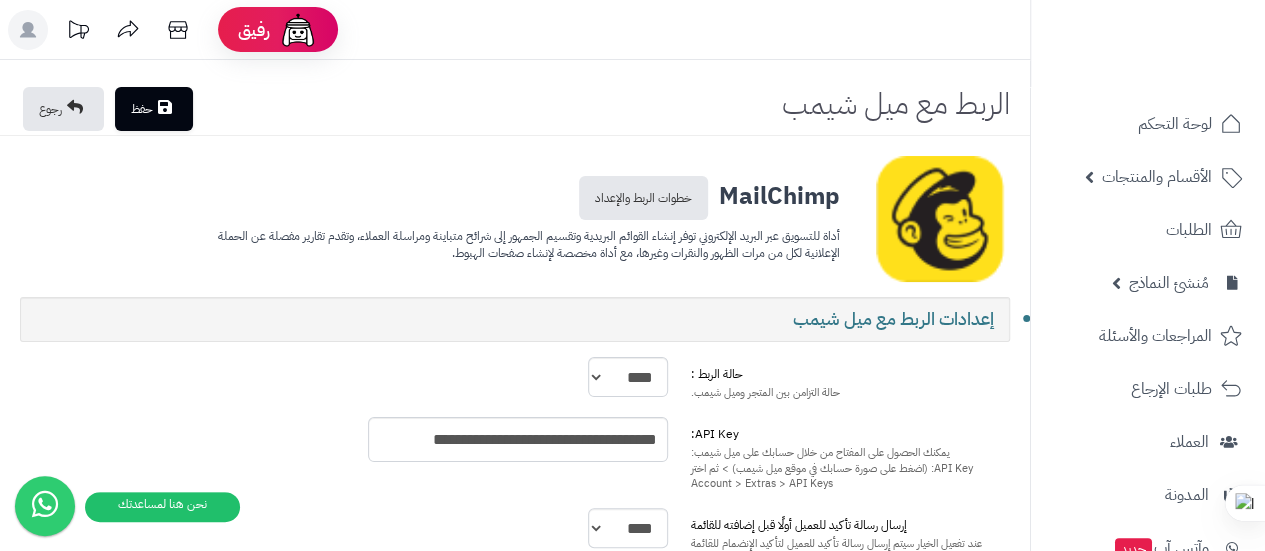 click on "حفظ" at bounding box center (154, 109) 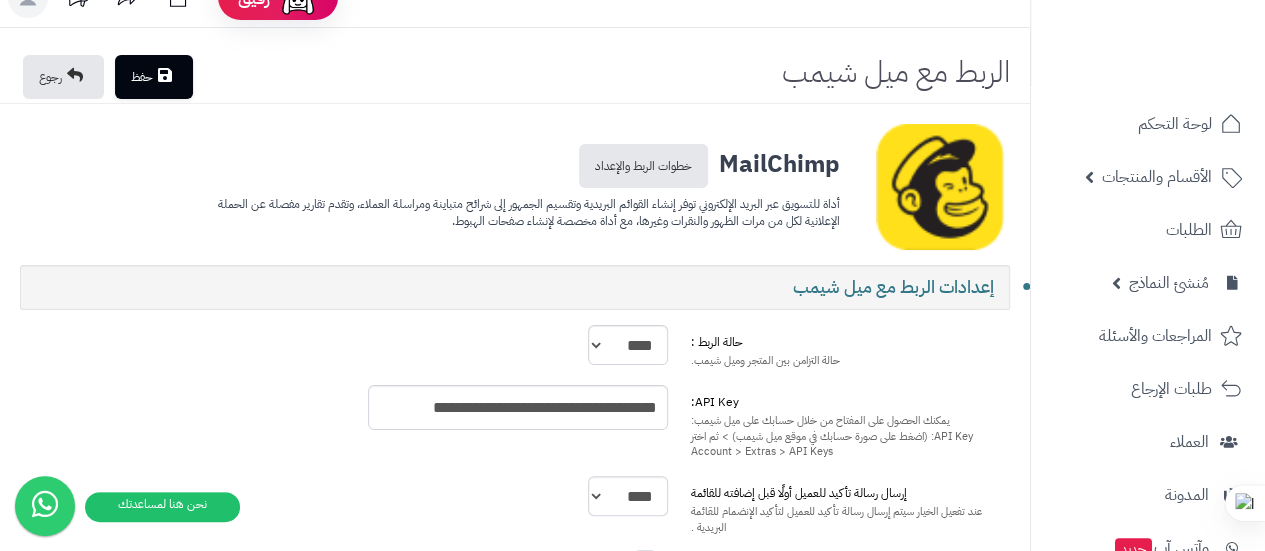 scroll, scrollTop: 0, scrollLeft: 0, axis: both 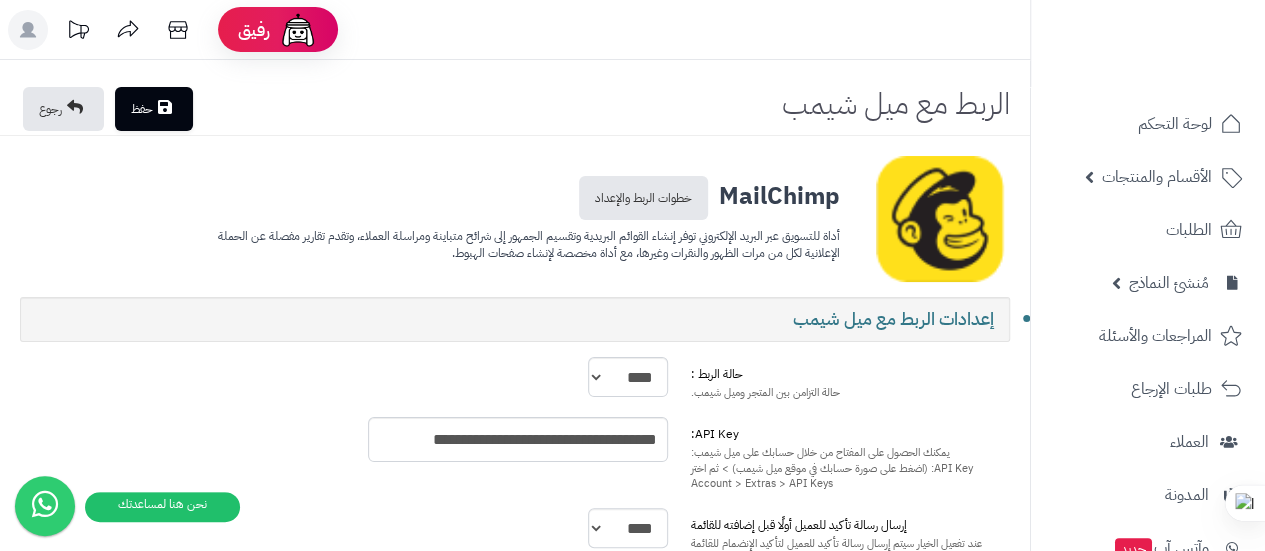 click on "حفظ" at bounding box center [154, 109] 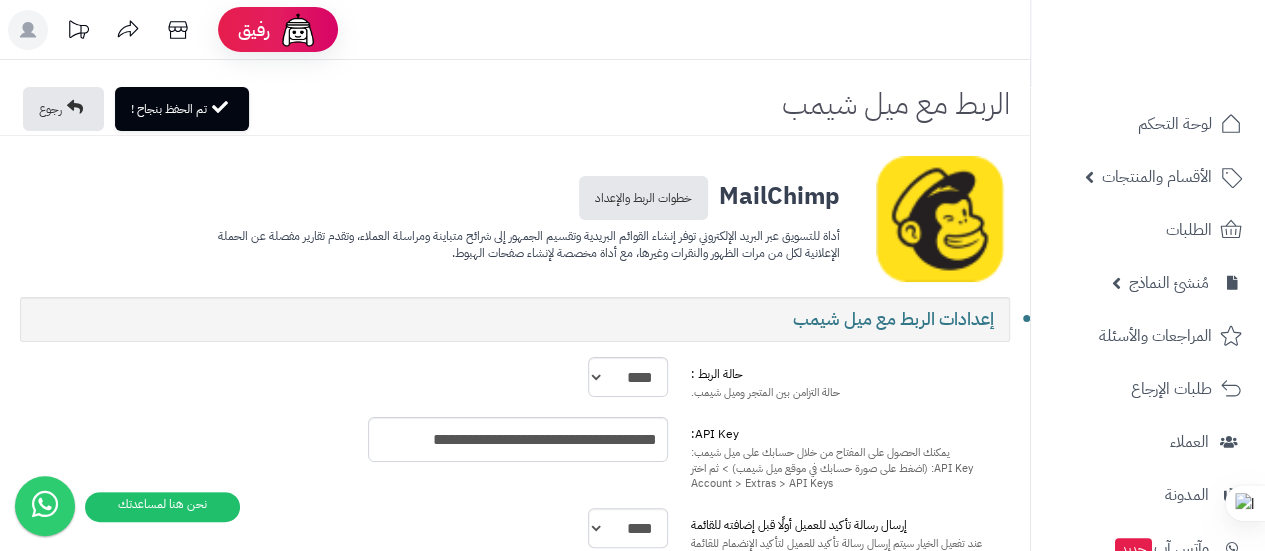click on "رفيق ! الطلبات معالجة مكتمل إرجاع المنتجات العملاء المتواجدون الان 2402" at bounding box center [632, 30] 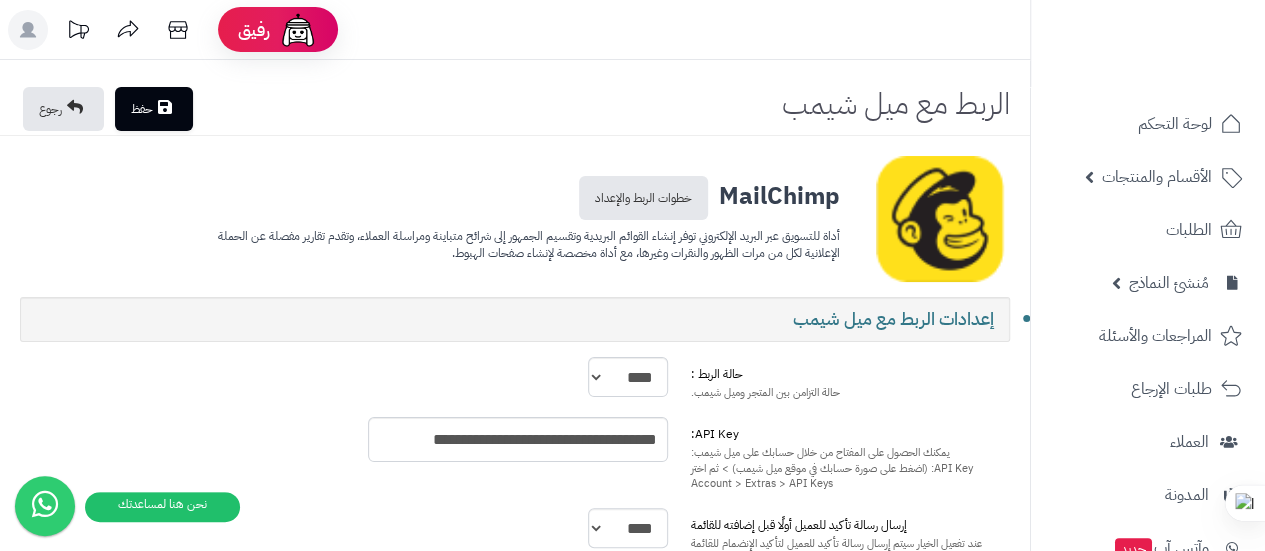 click on "حفظ" at bounding box center [154, 109] 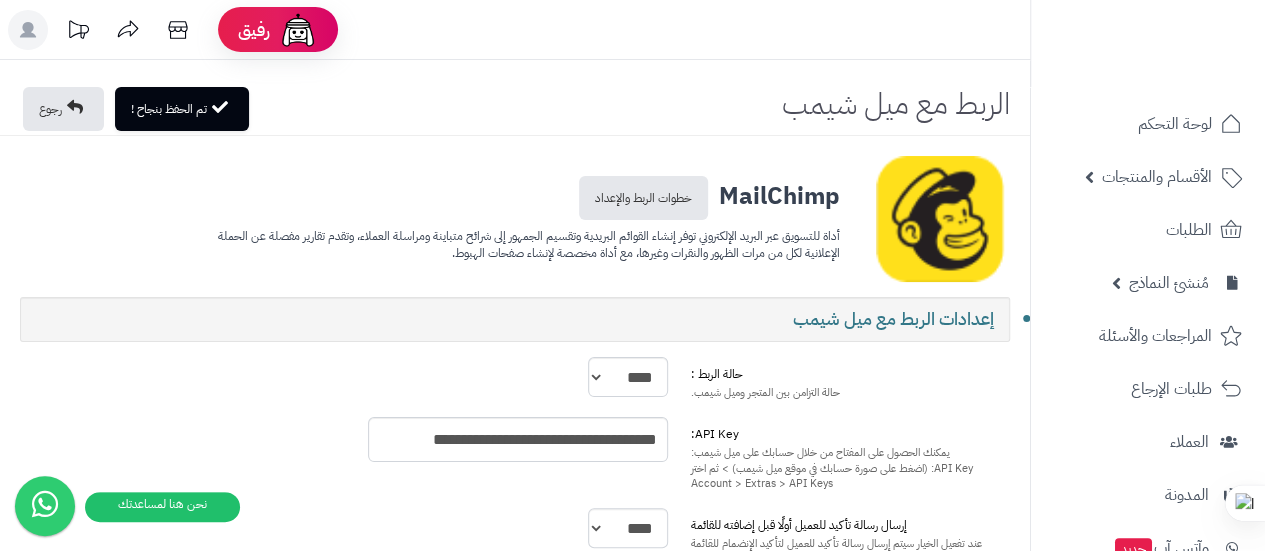 click on "MailChimp خطوات الربط والإعداد أداة للتسويق عبر البريد الإلكتروني توفر إنشاء القوائم البريدية وتقسيم الجمهور إلى شرائح متباينة ومراسلة العملاء، وتقدم تقارير مفصلة عن الحملة الإعلانية لكل من مرات الظهور والنقرات وغيرها، مع أداة مخصصة لإنشاء صفحات الهبوط. إعدادات الربط مع ميل شيمب" at bounding box center (515, 594) 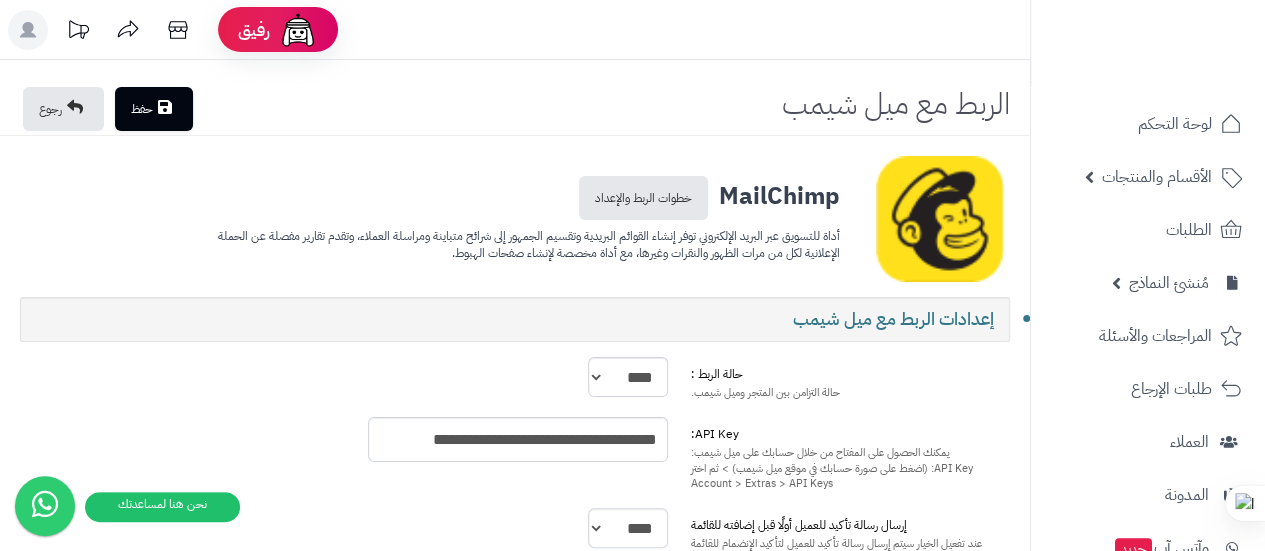 click on "حفظ" at bounding box center [154, 109] 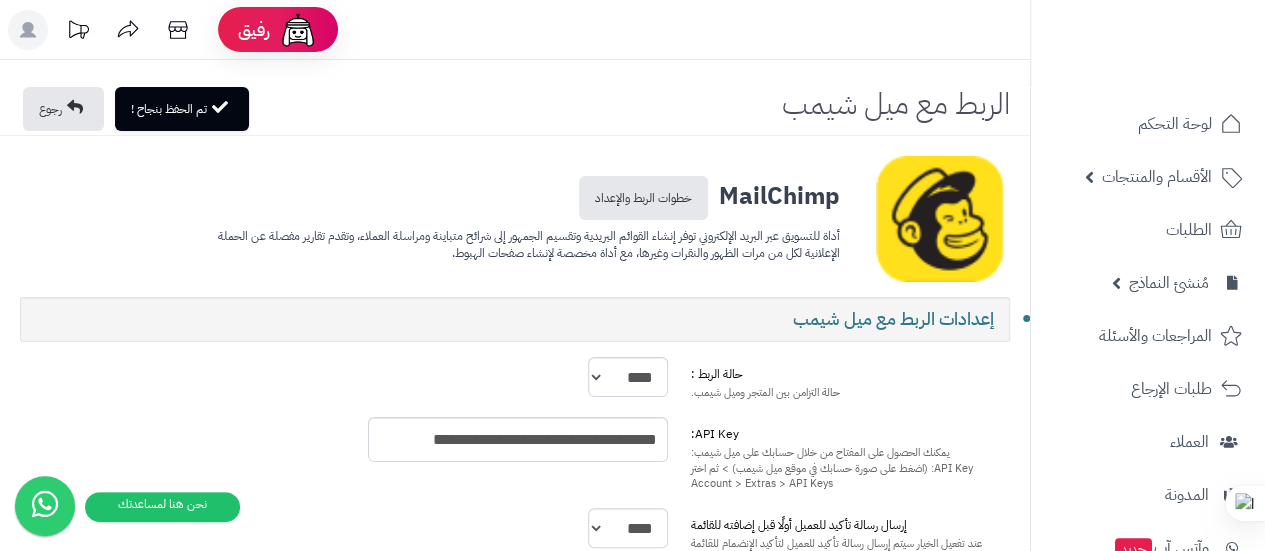 click on "تم الحفظ بنجاح ! رجوع الربط مع ميل شيمب" at bounding box center (515, 566) 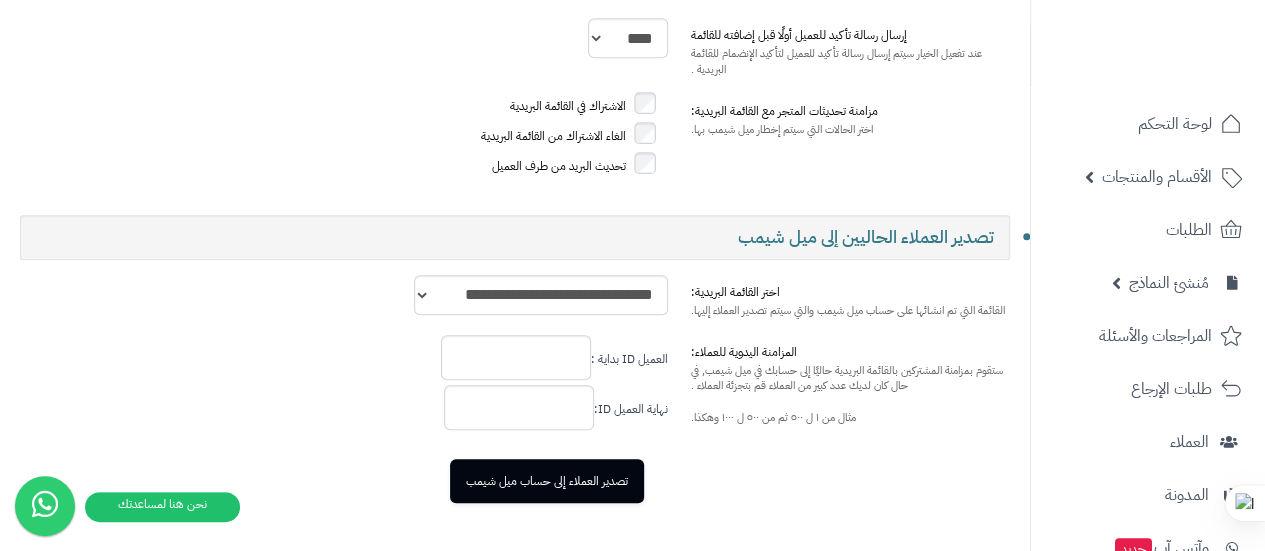 scroll, scrollTop: 410, scrollLeft: 0, axis: vertical 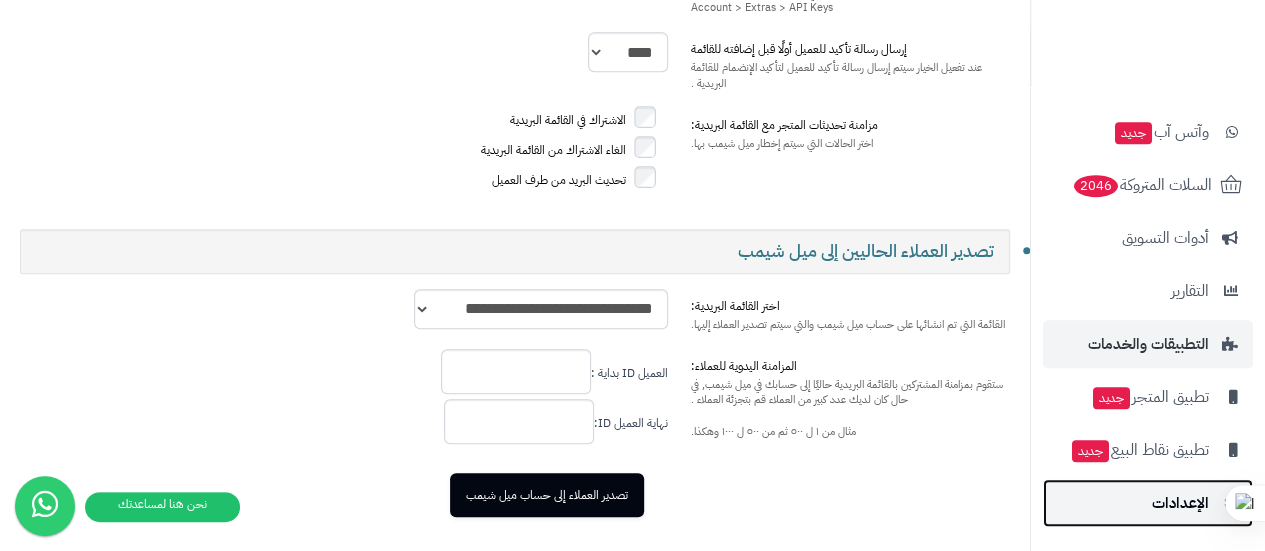 click on "الإعدادات" at bounding box center [1180, 503] 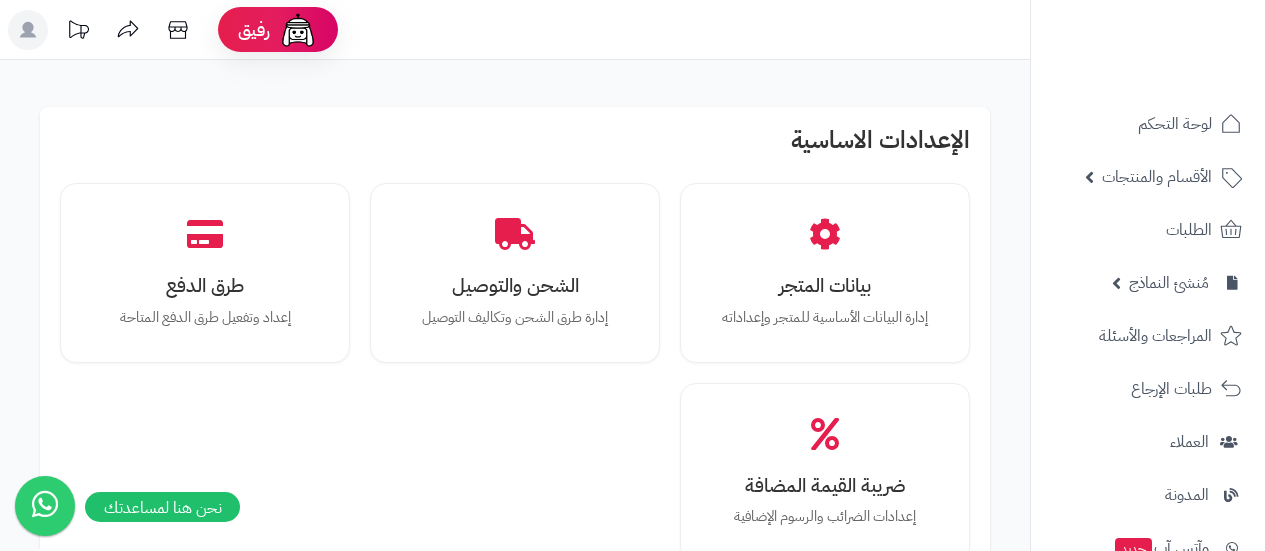 scroll, scrollTop: 0, scrollLeft: 0, axis: both 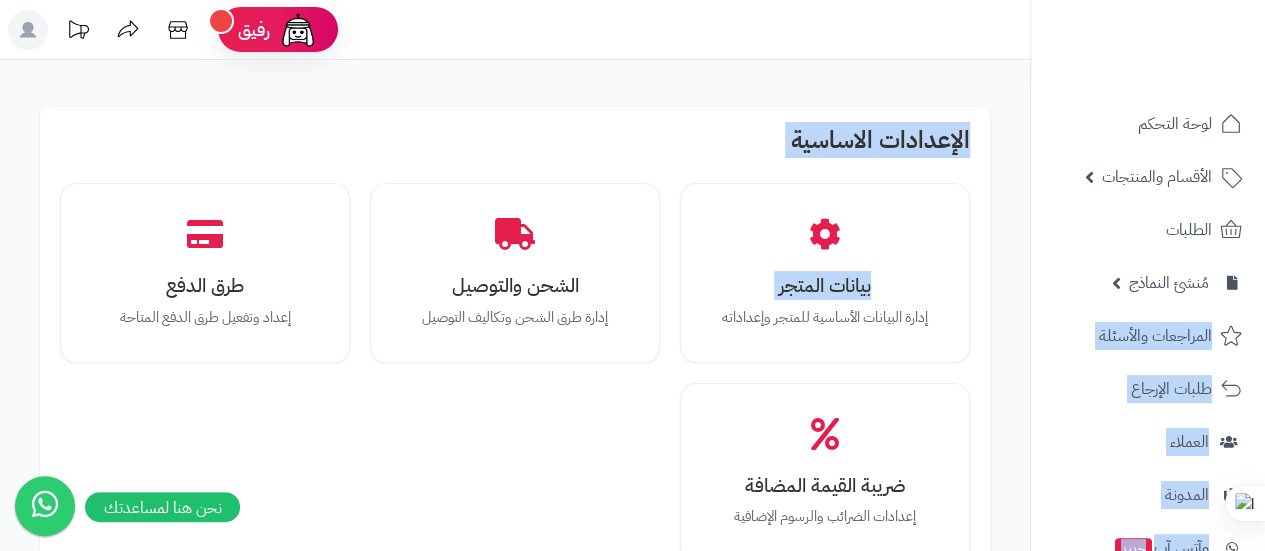 drag, startPoint x: 1035, startPoint y: 306, endPoint x: 1026, endPoint y: 373, distance: 67.601776 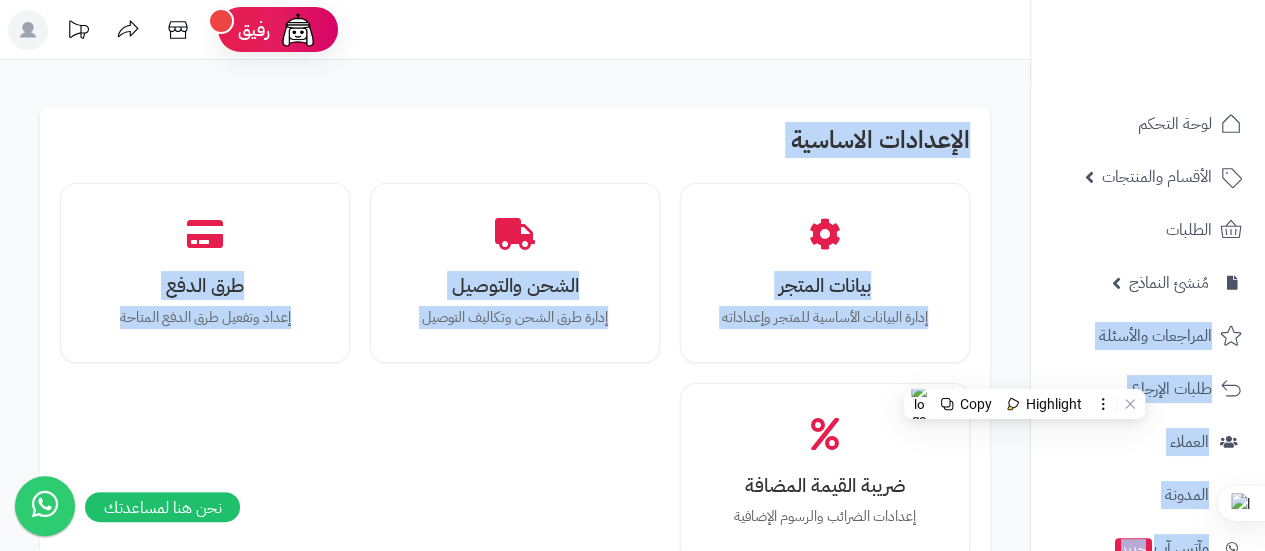 click on "الإعدادات الاساسية
بيانات المتجر إدارة البيانات الأساسية للمتجر وإعداداته
الشحن والتوصيل إدارة طرق الشحن وتكاليف التوصيل
طرق الدفع إعداد وتفعيل طرق الدفع المتاحة
ضريبة القيمة المضافة إعدادات الضرائب والرسوم الإضافية
بيانات المتجر
خيارات المتجر تخصيص ميزات وخصائص المتجر
الصفحات التعريفية إدارة صفحات المعلومات والمحتوى
تصميم المتجر تخصيص تصميم وشكل المتجر
إعدادات البنرات إدارة البانرات والصور المتحركة
الربط مع الخدمات الخارجية إدارة الحملات والأدوات التسويقية
آراء العملاء إدارة آراء وتقييمات العملاء
فريق الإدارة" at bounding box center [515, 1549] 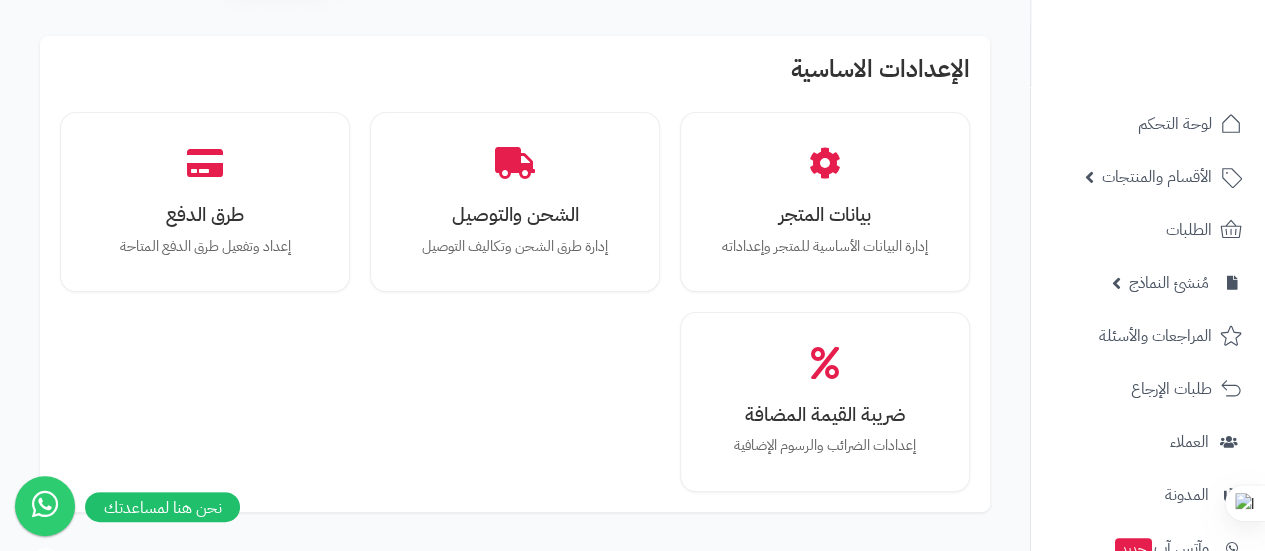 scroll, scrollTop: 0, scrollLeft: 0, axis: both 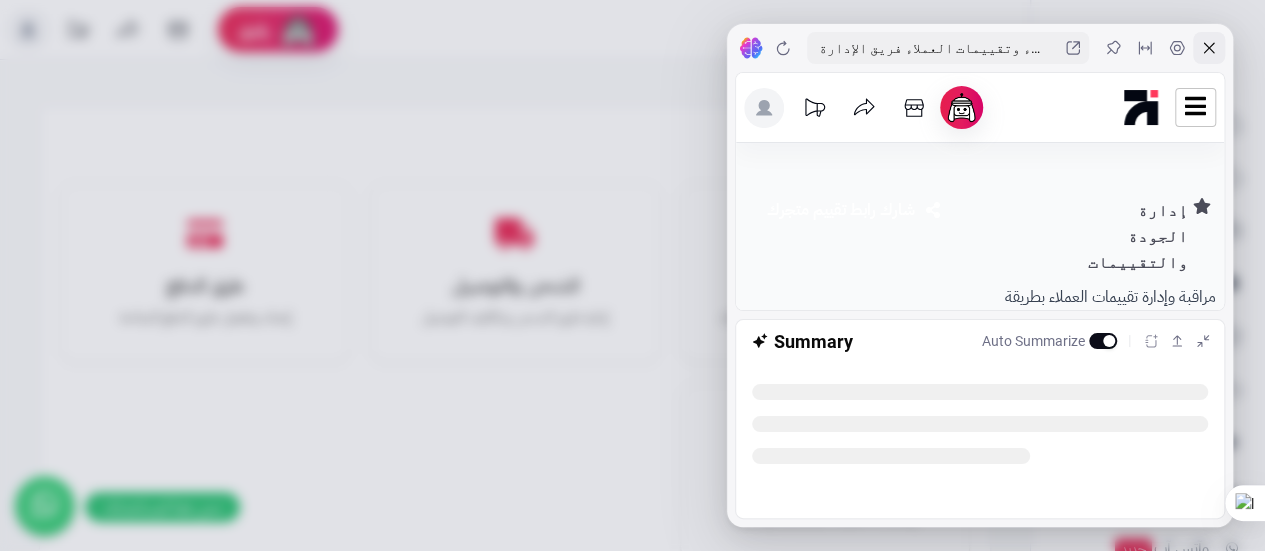 click 